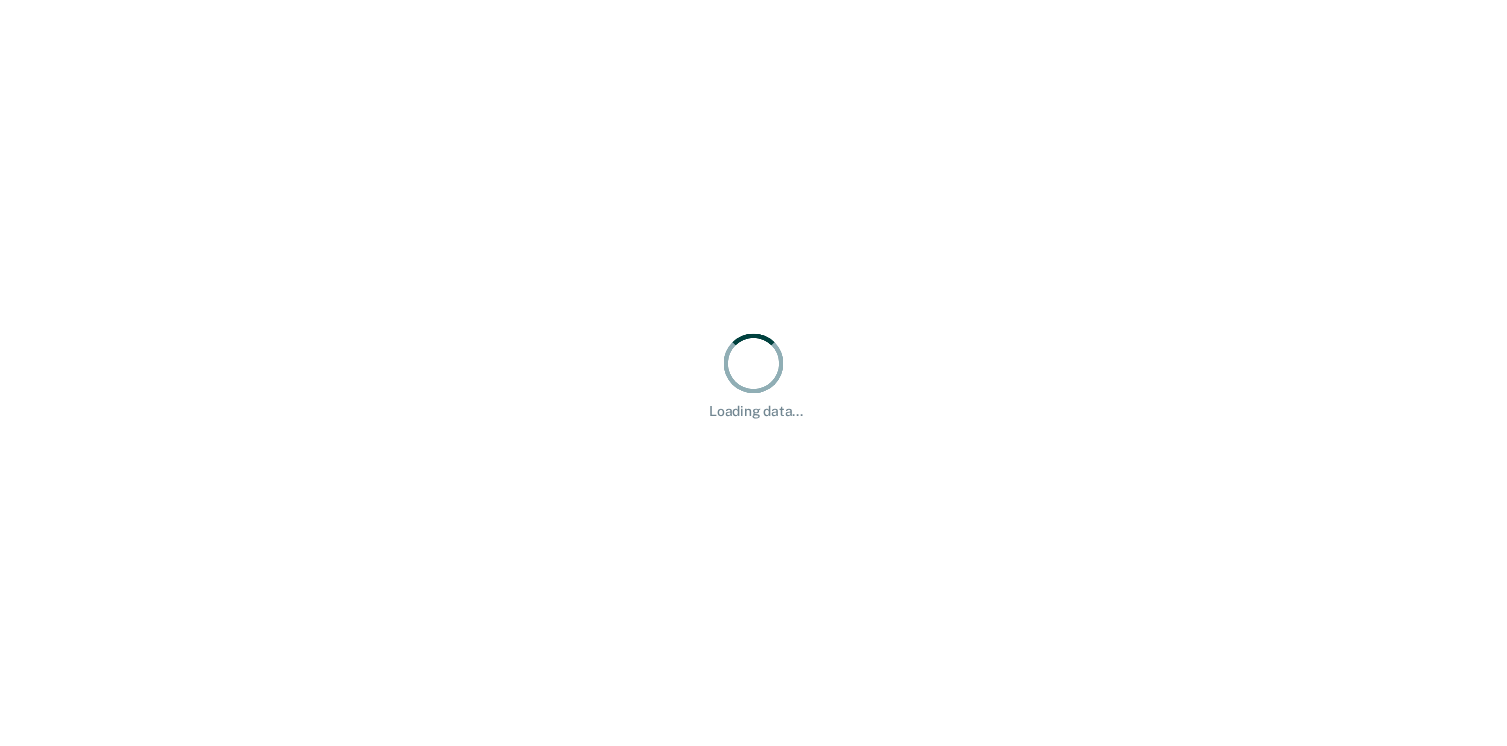 scroll, scrollTop: 0, scrollLeft: 0, axis: both 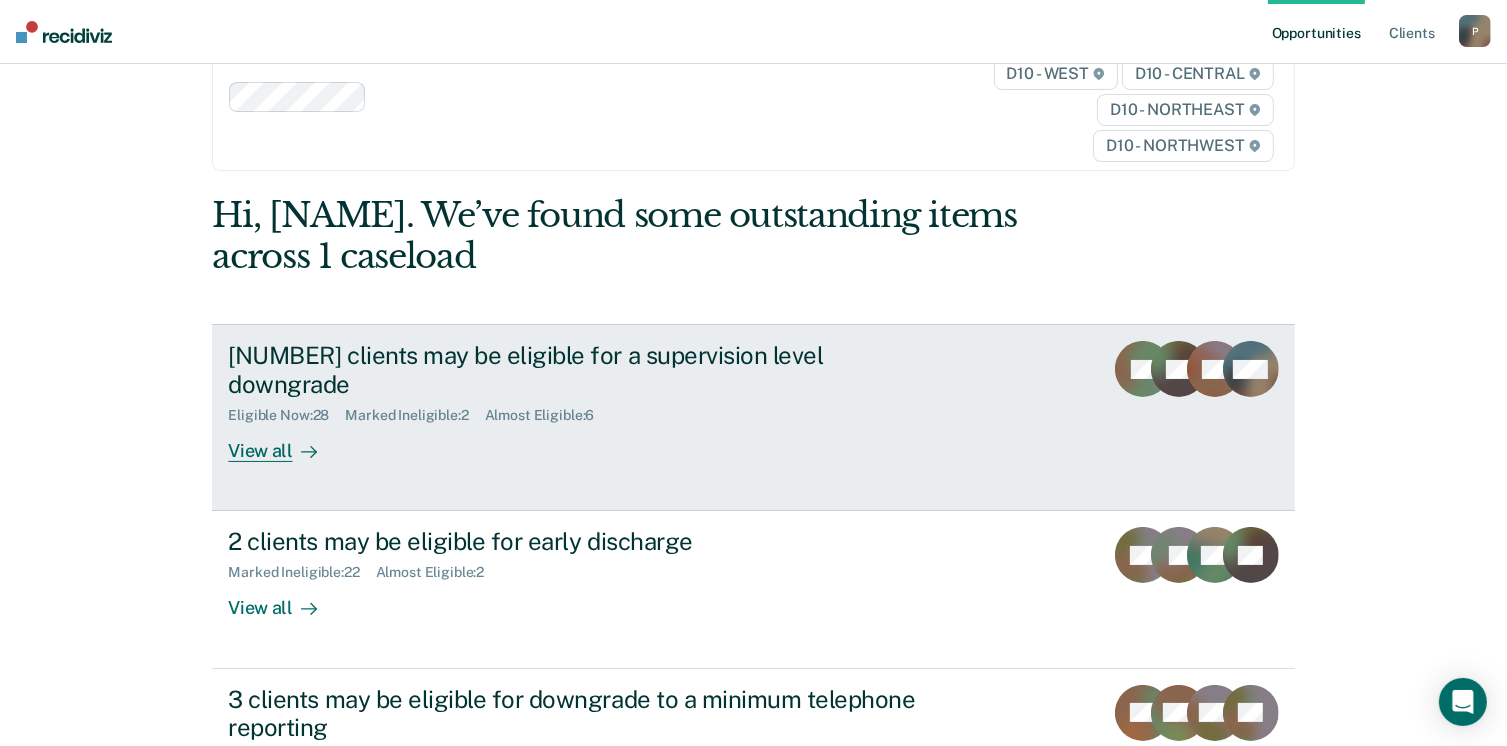 click on "View all" at bounding box center [284, 443] 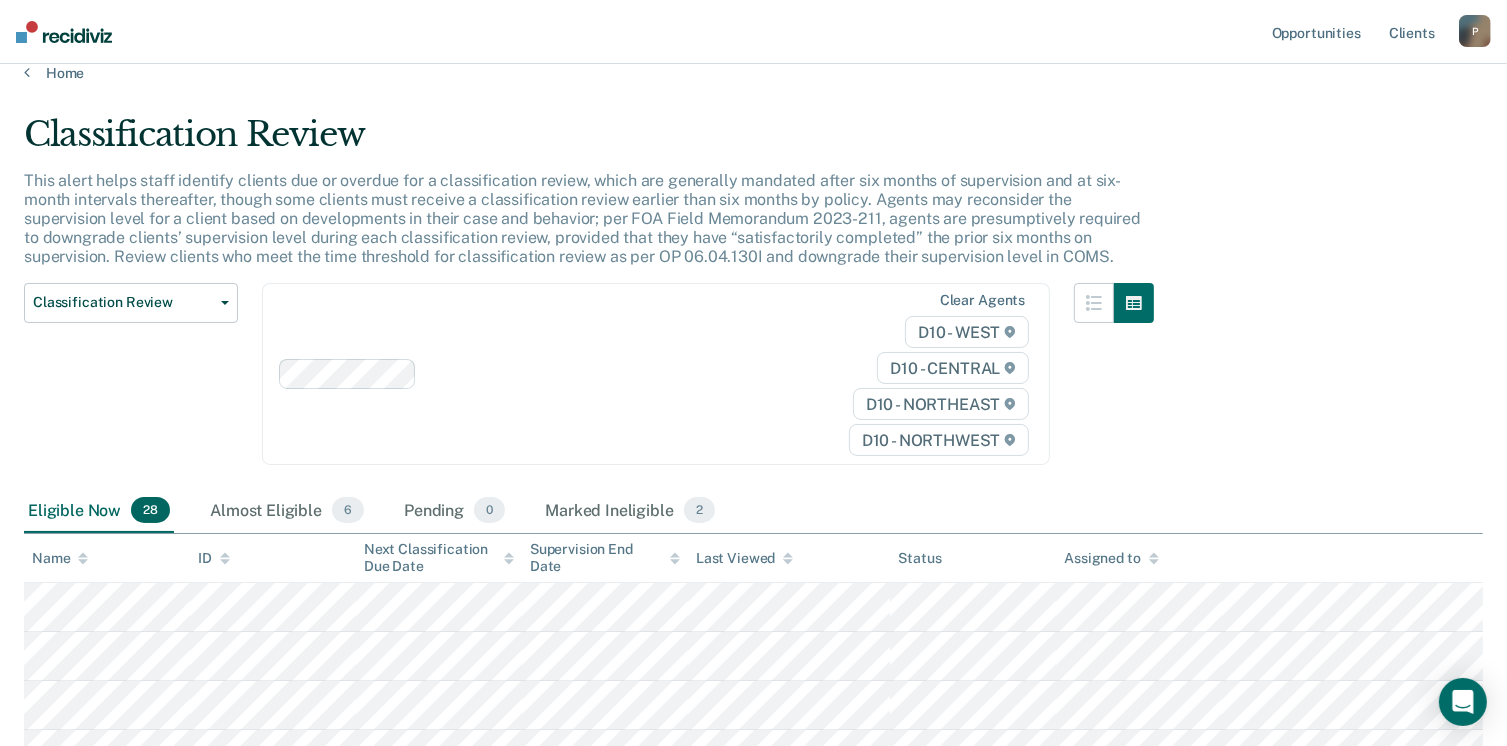 scroll, scrollTop: 0, scrollLeft: 0, axis: both 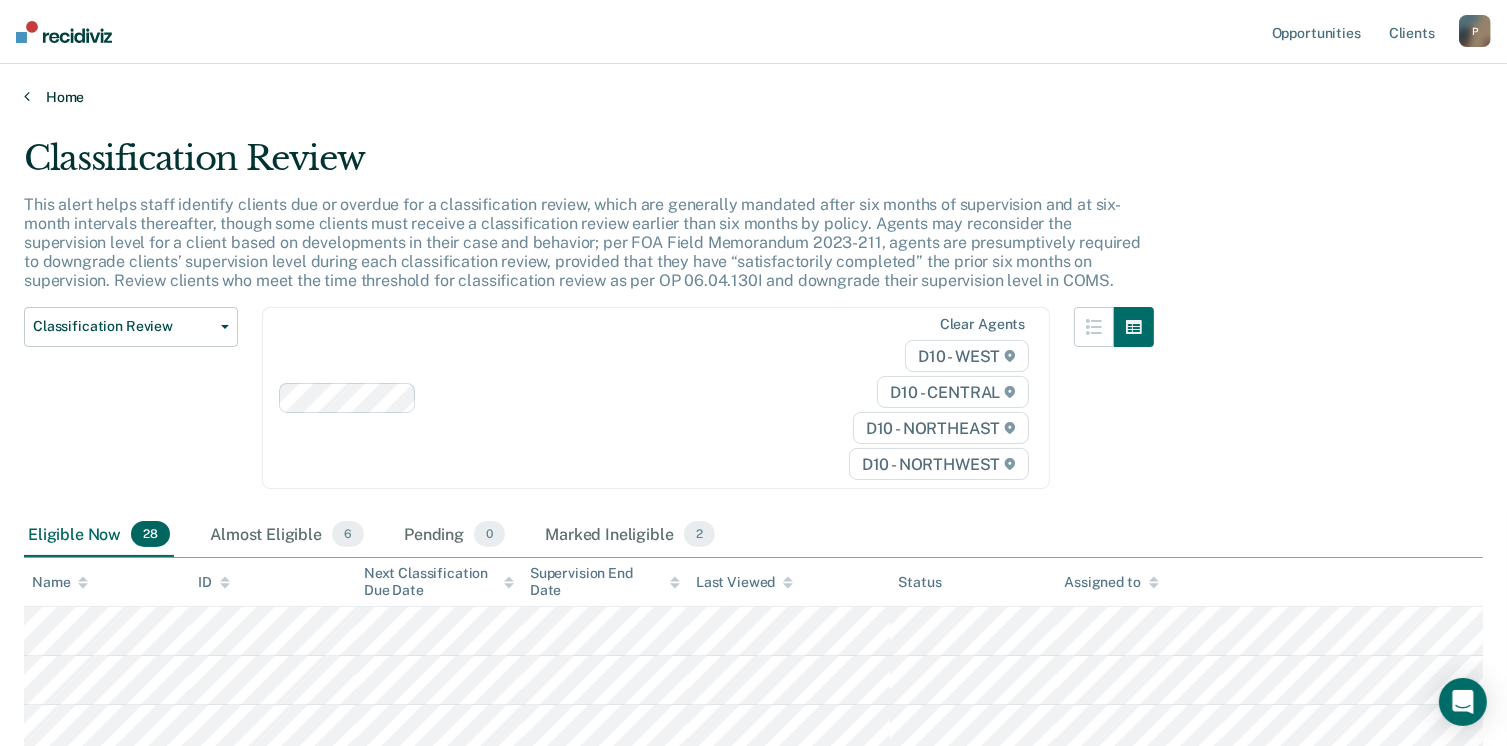 click on "Home" at bounding box center (753, 97) 